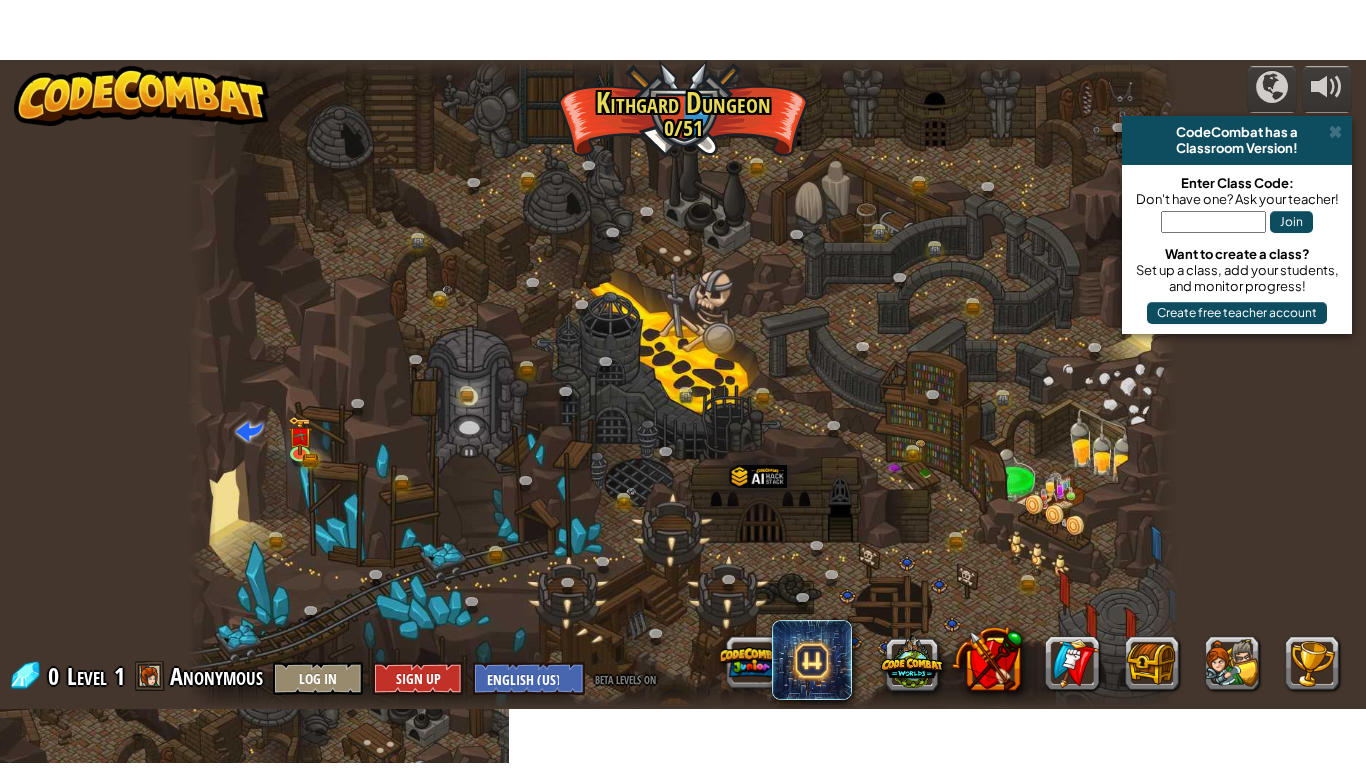 scroll, scrollTop: 0, scrollLeft: 0, axis: both 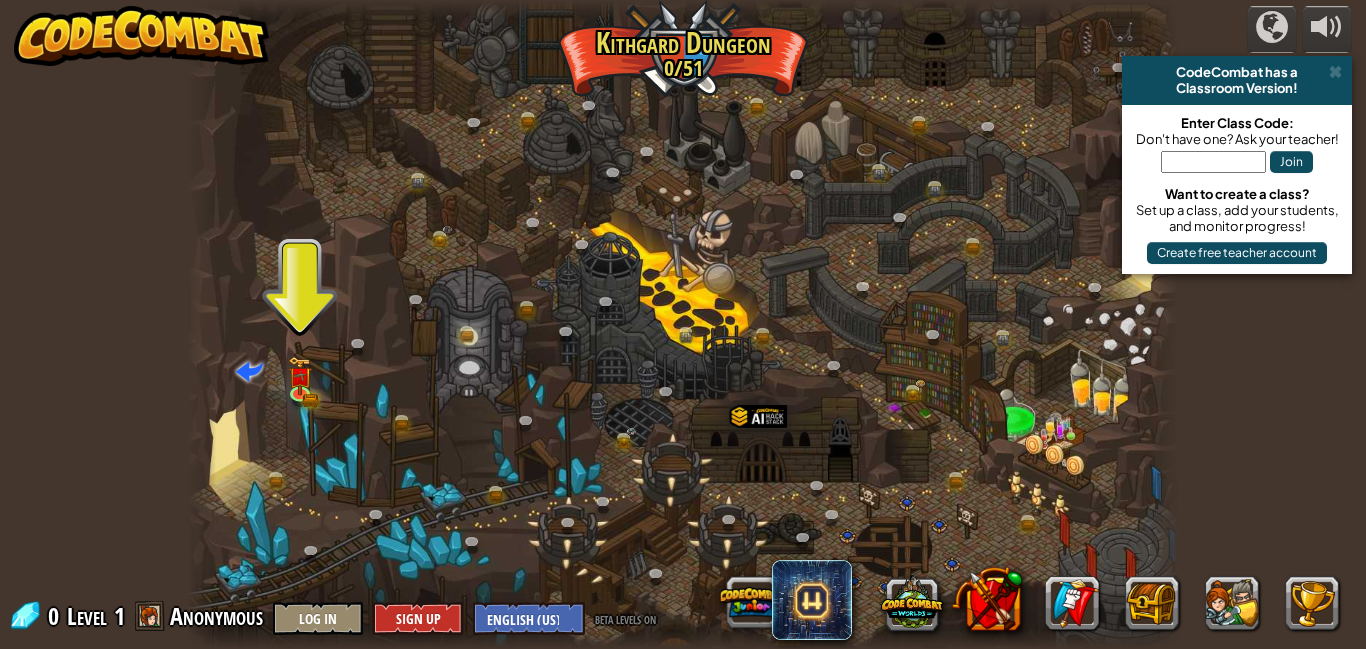 click at bounding box center (683, 324) 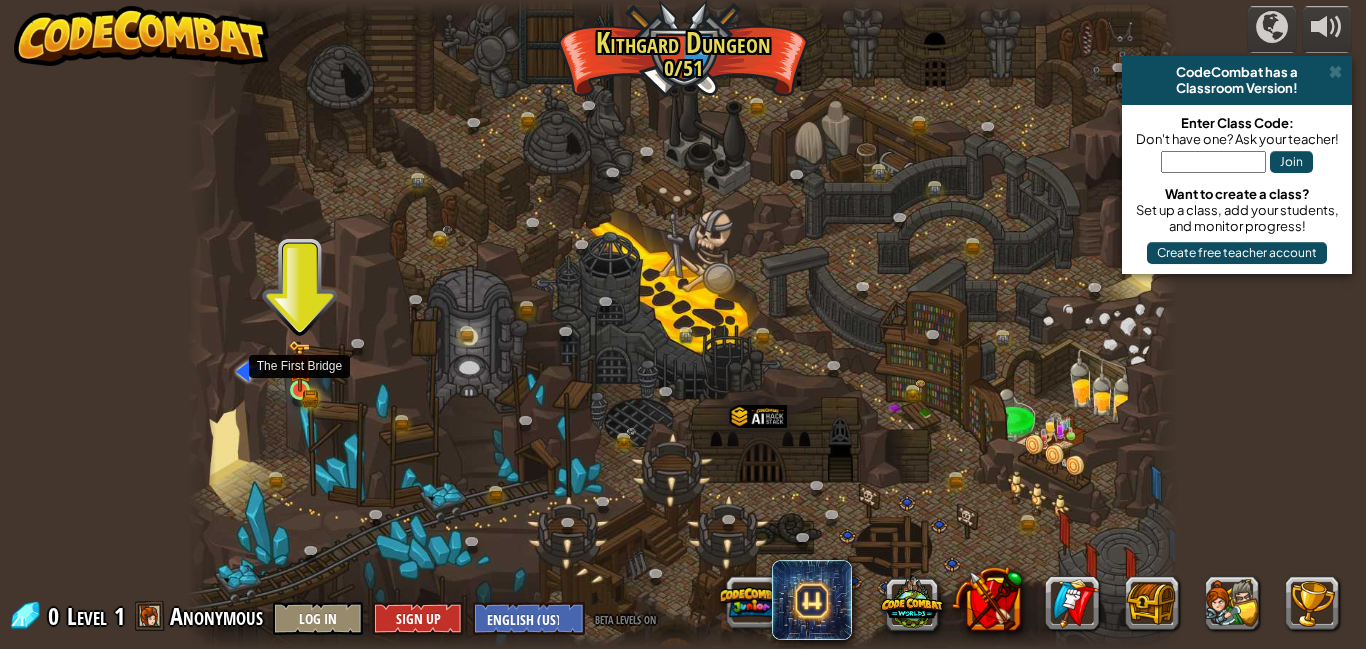 click at bounding box center (300, 367) 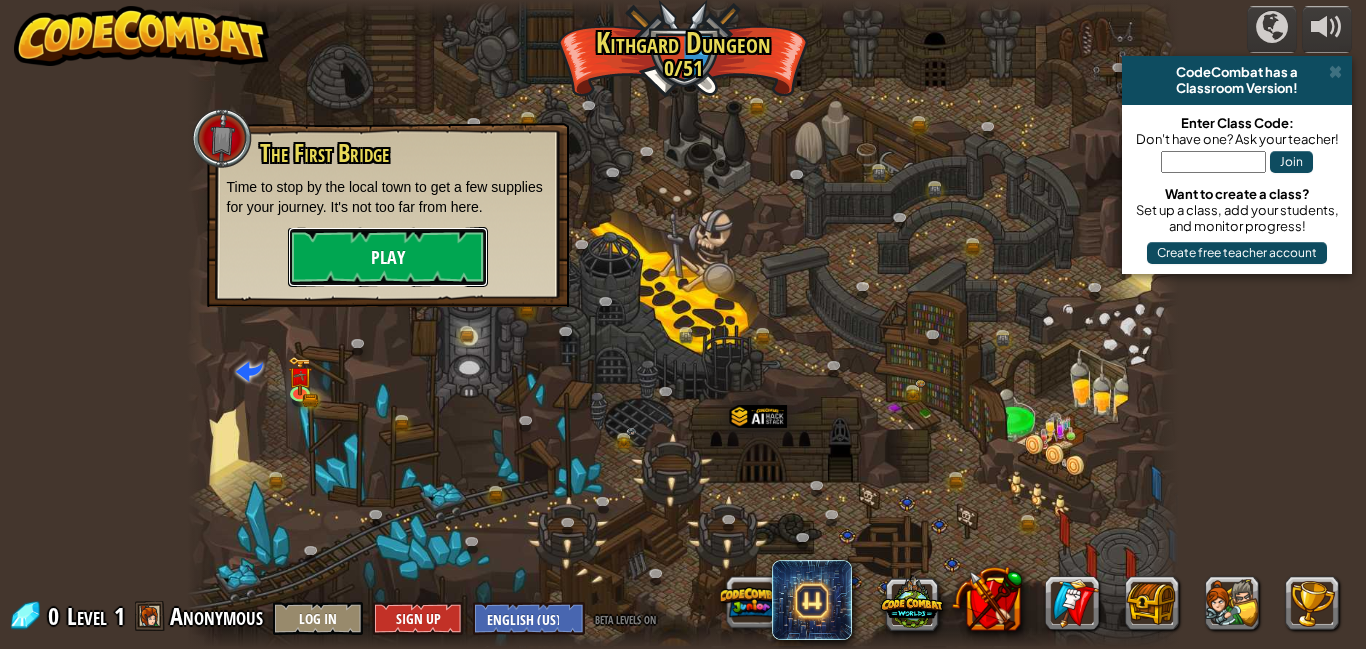click on "Play" at bounding box center (388, 257) 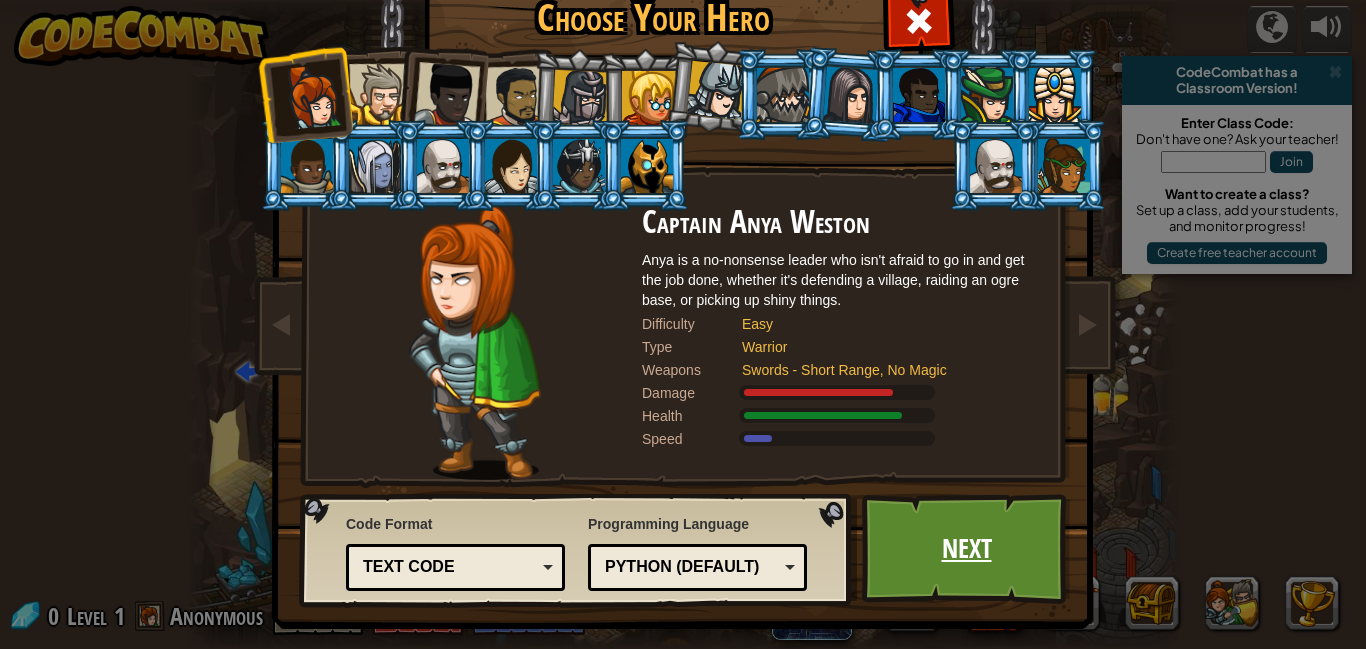 click on "Next" at bounding box center [966, 549] 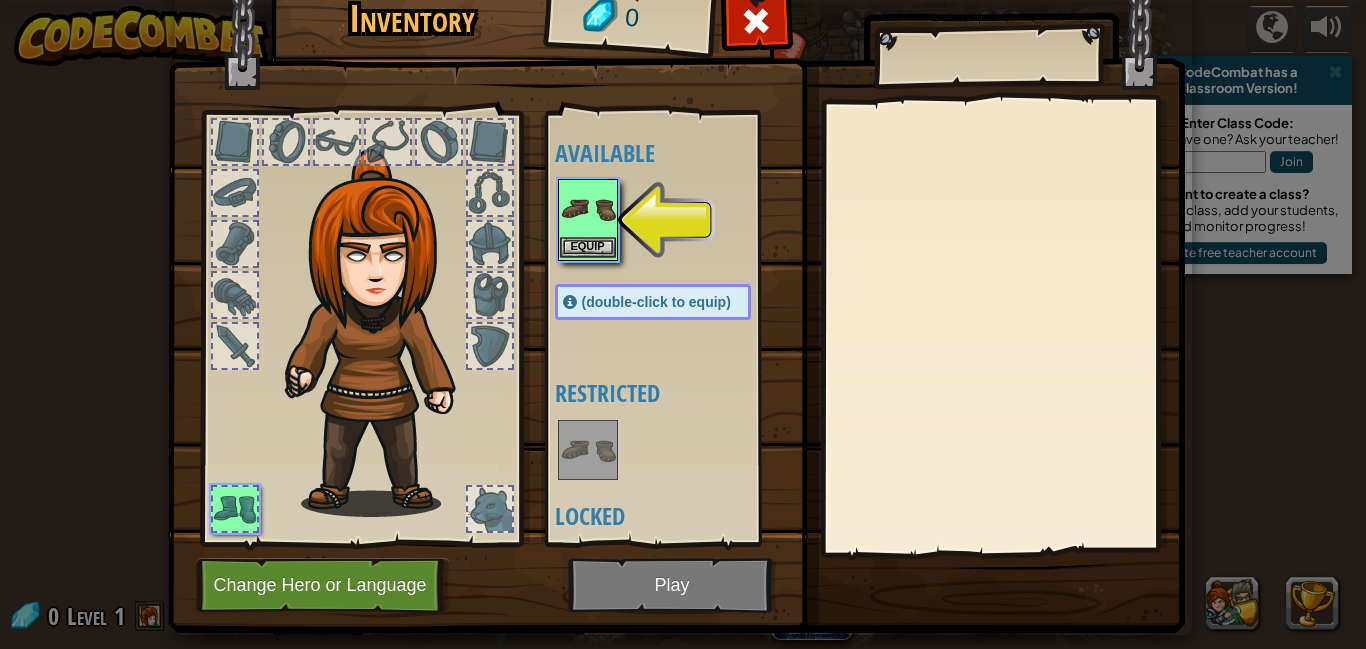click at bounding box center [588, 209] 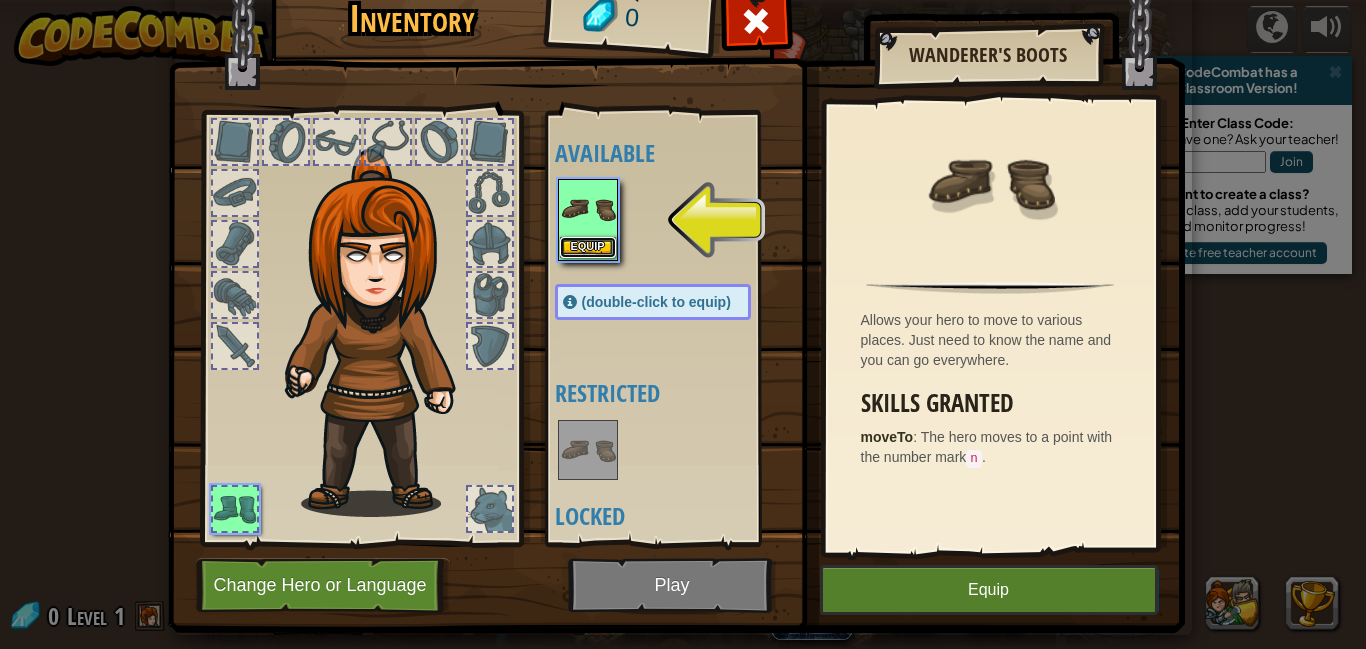 click on "Equip" at bounding box center [588, 247] 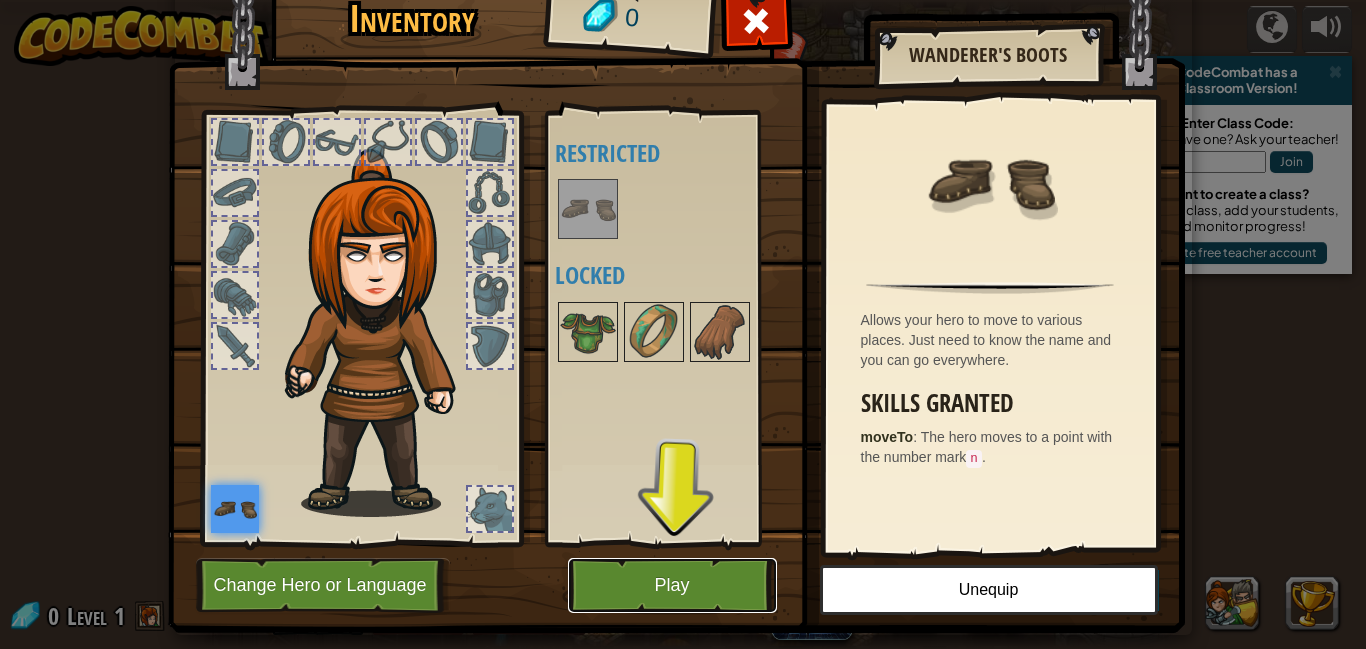 click on "Play" at bounding box center (672, 585) 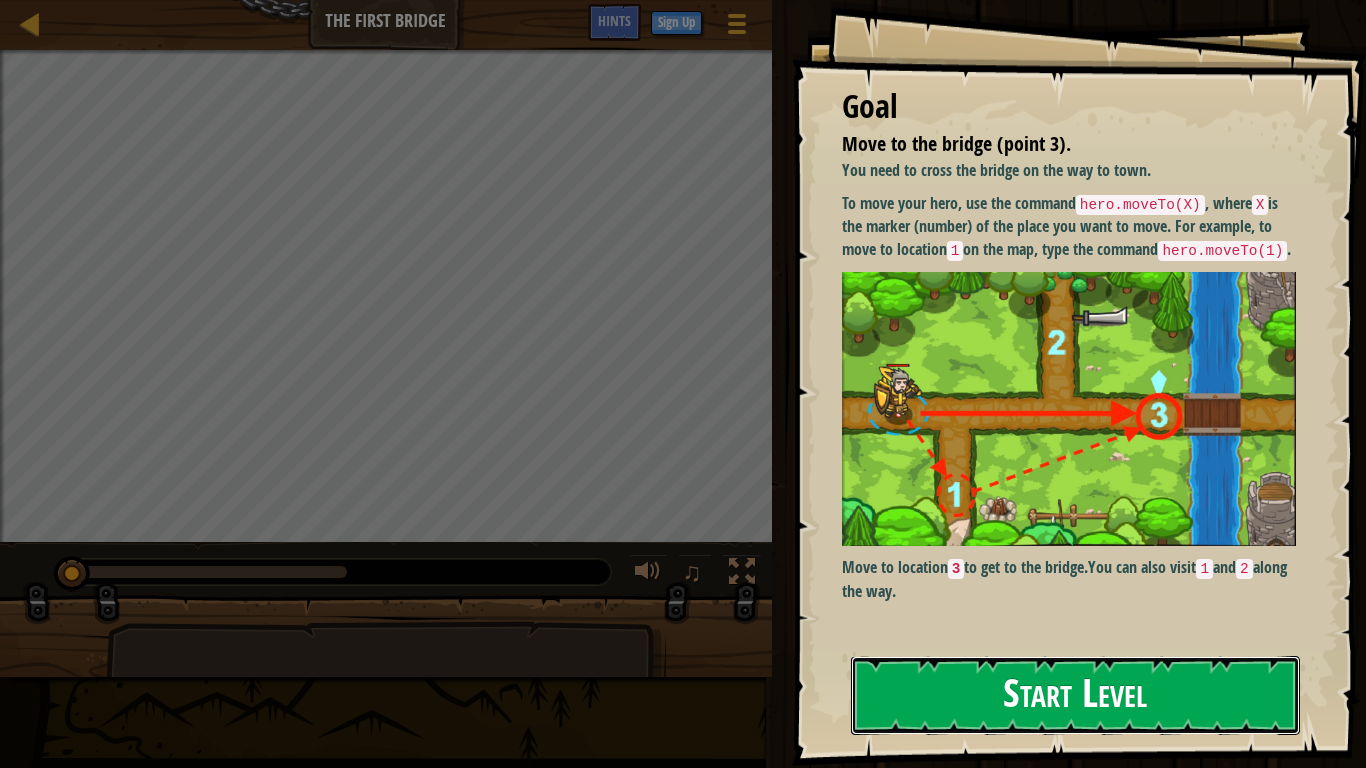 click on "Start Level" at bounding box center (1075, 695) 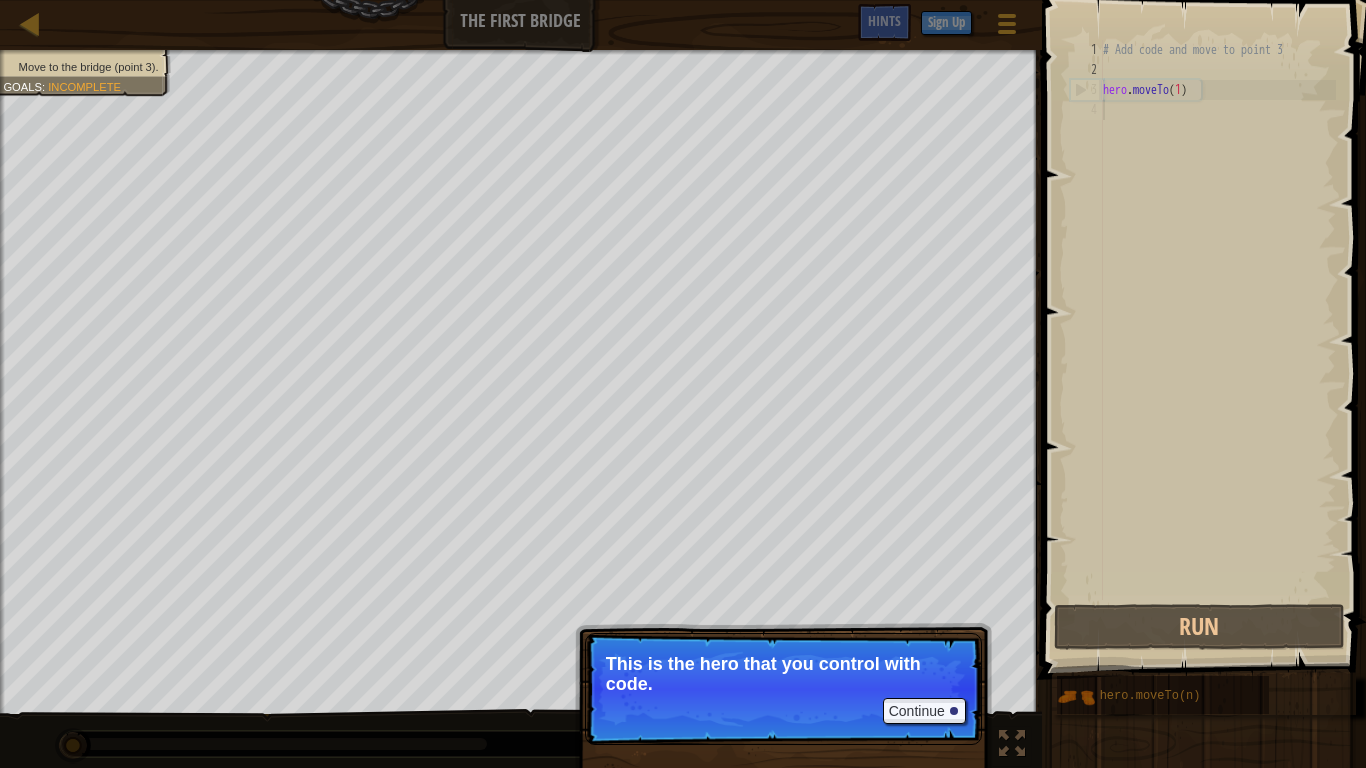 click on "Continue  This is the hero that you control with code." at bounding box center (783, 689) 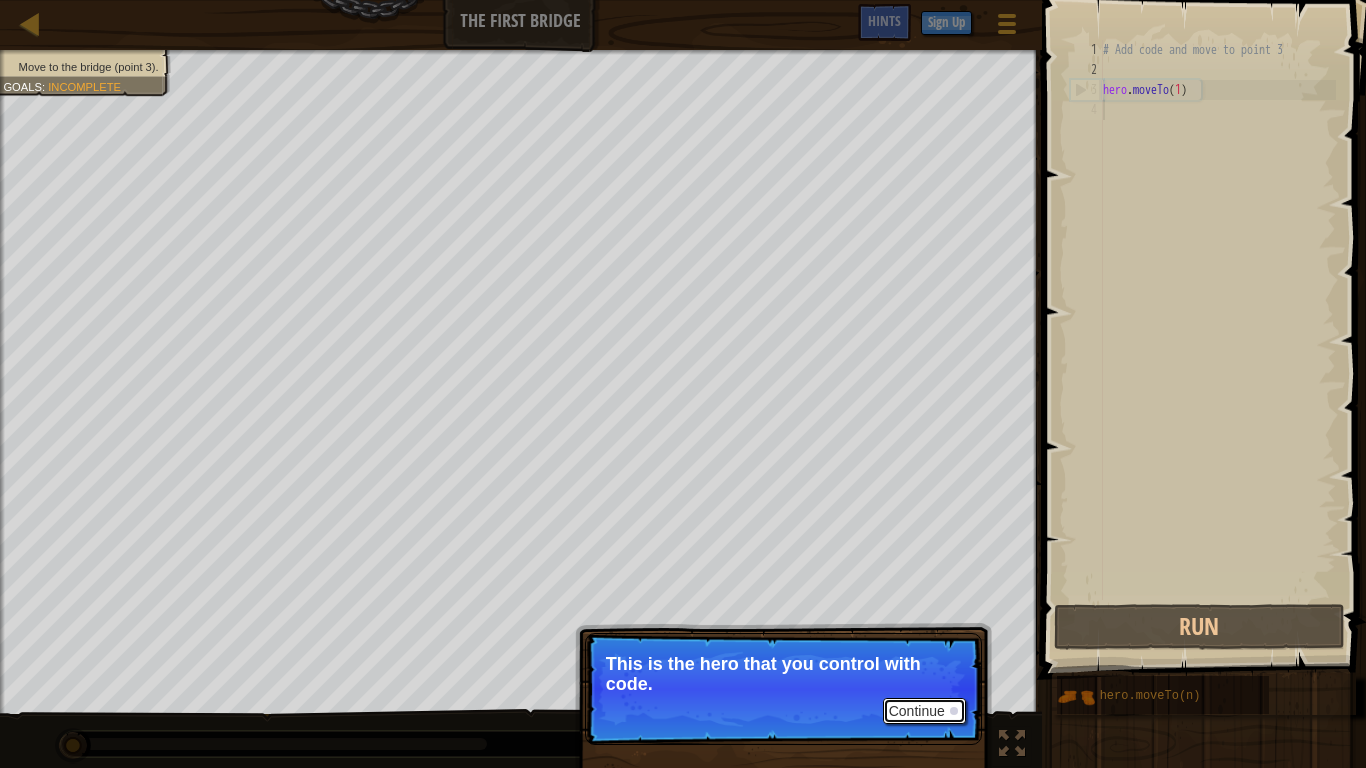 click on "Continue" at bounding box center [924, 711] 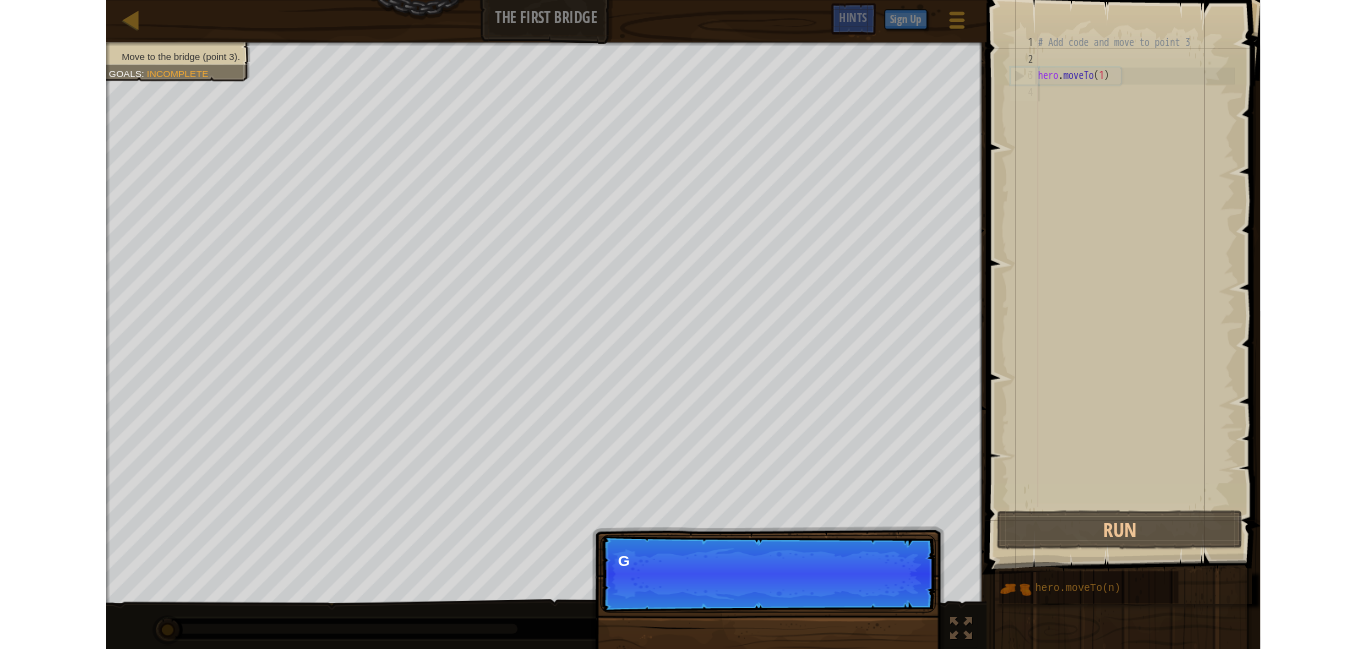 scroll, scrollTop: 9, scrollLeft: 0, axis: vertical 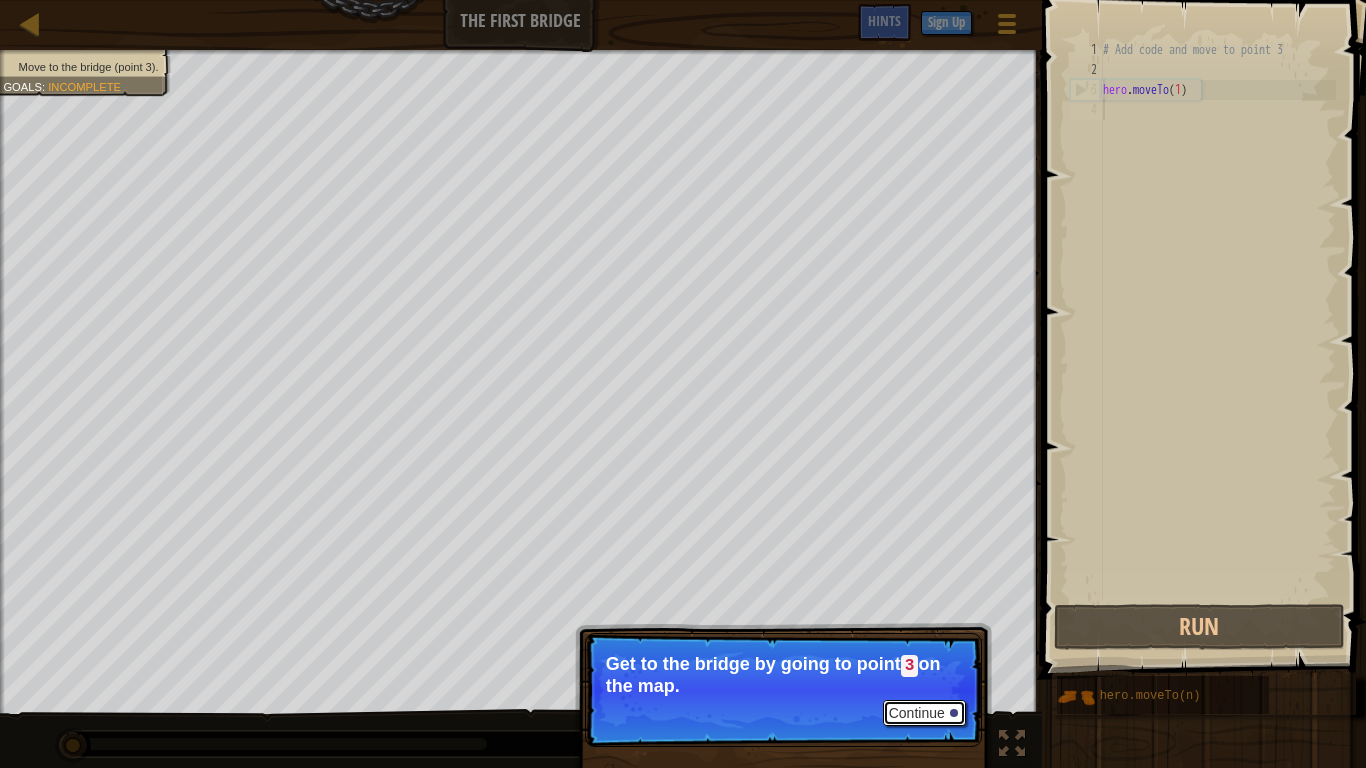 click on "Continue" at bounding box center [924, 713] 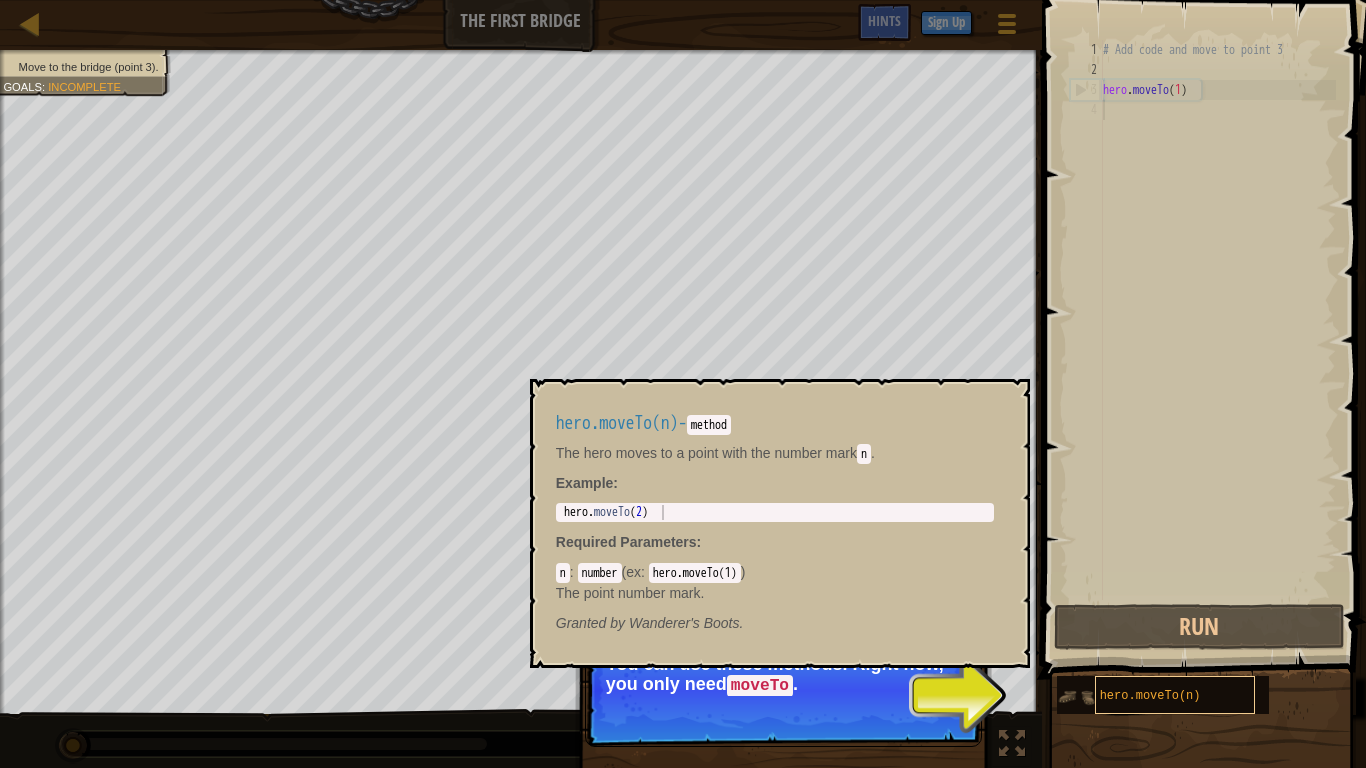 click on "hero.moveTo(n)" at bounding box center [1150, 696] 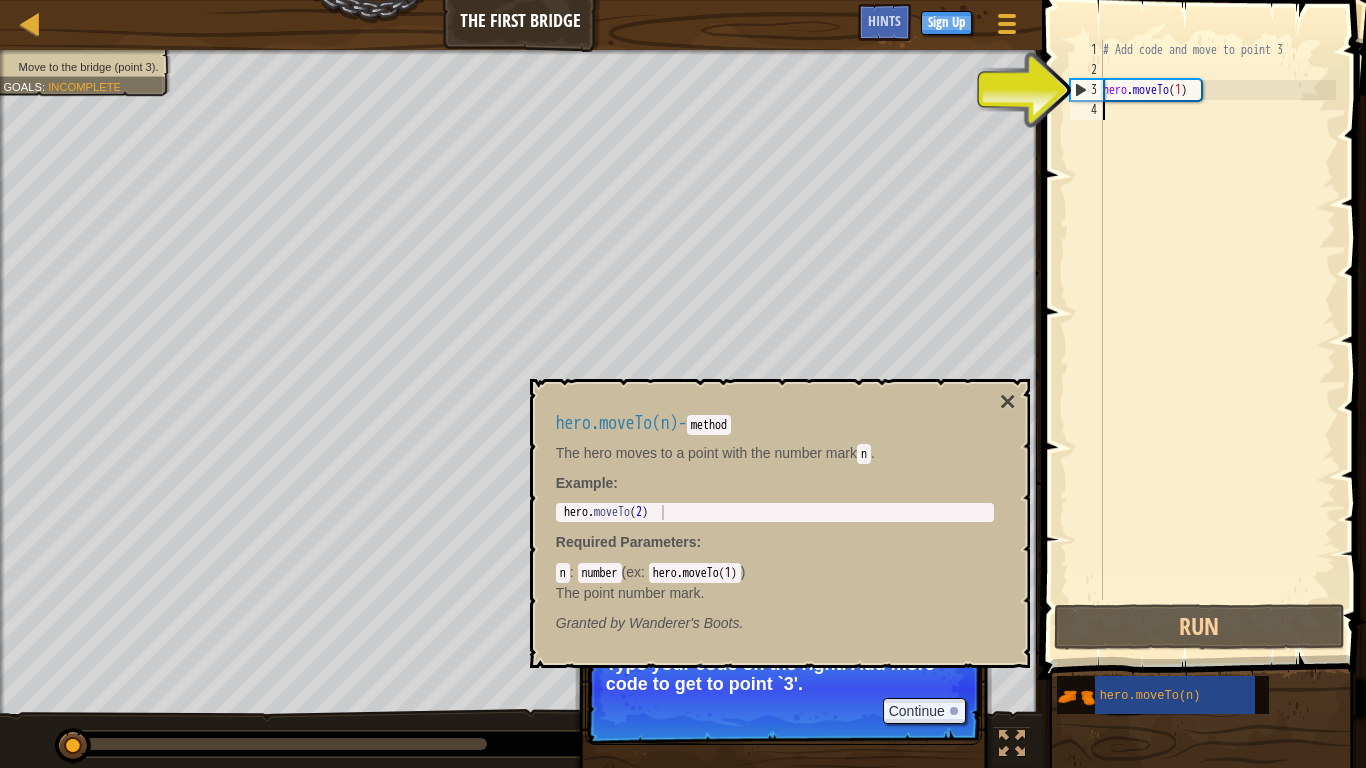 click on "# Add code and move to point 3 hero . moveTo ( 1 )" at bounding box center [1217, 340] 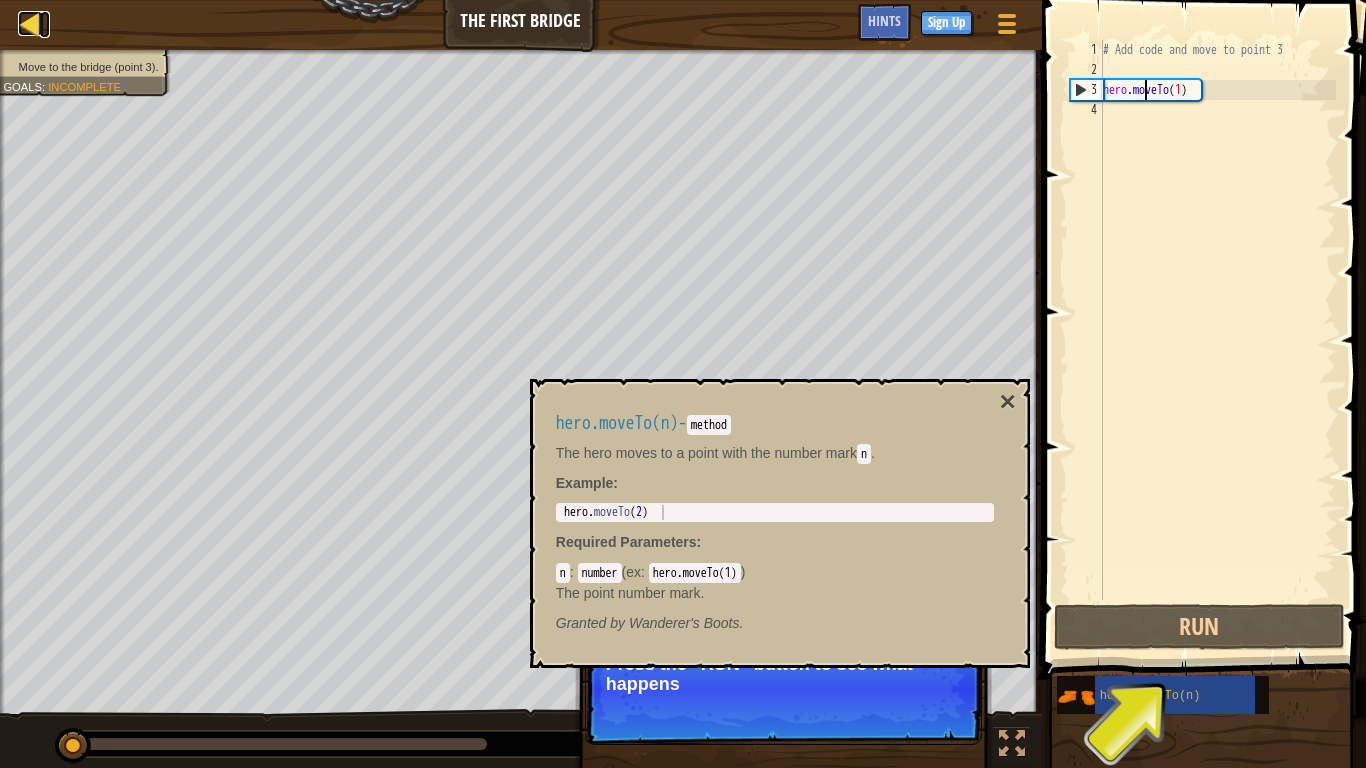 click at bounding box center (30, 23) 